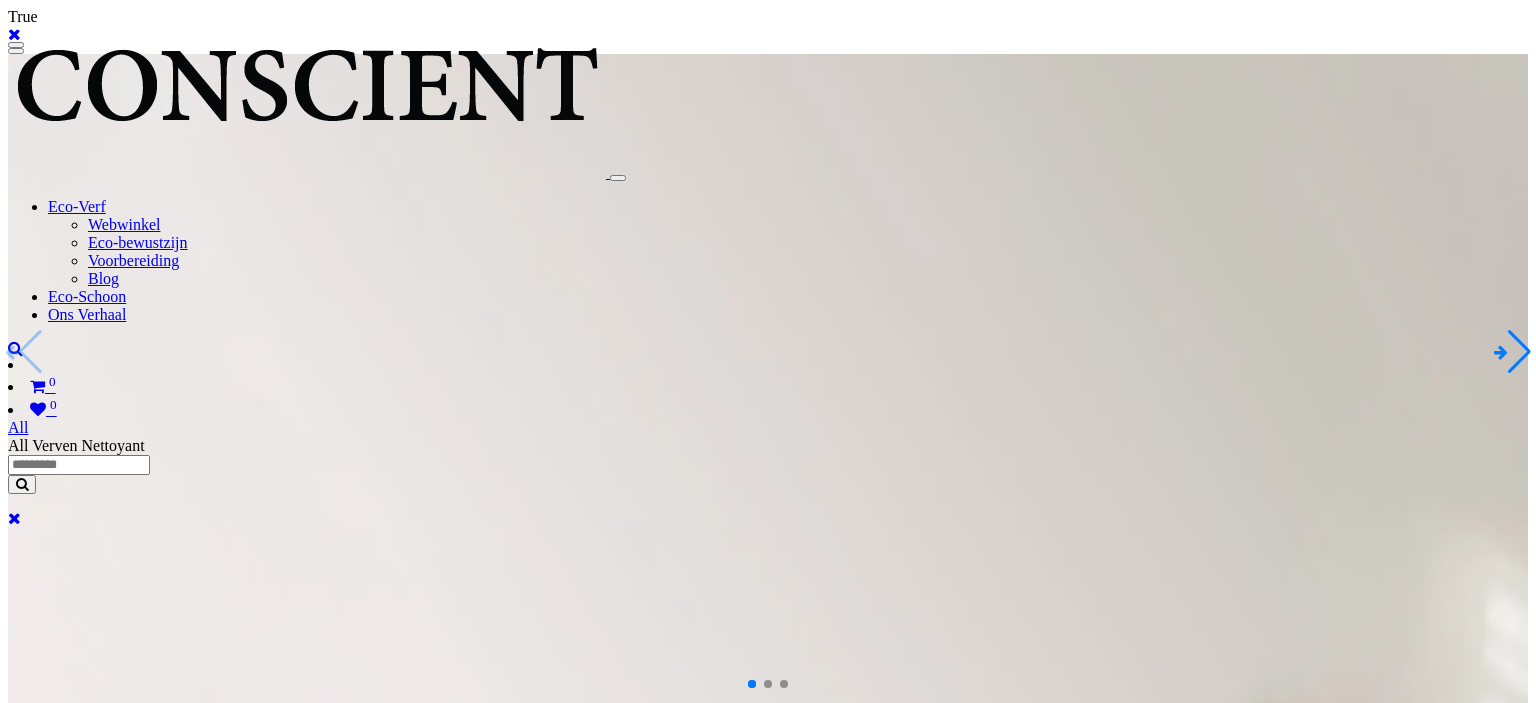 scroll, scrollTop: 0, scrollLeft: 0, axis: both 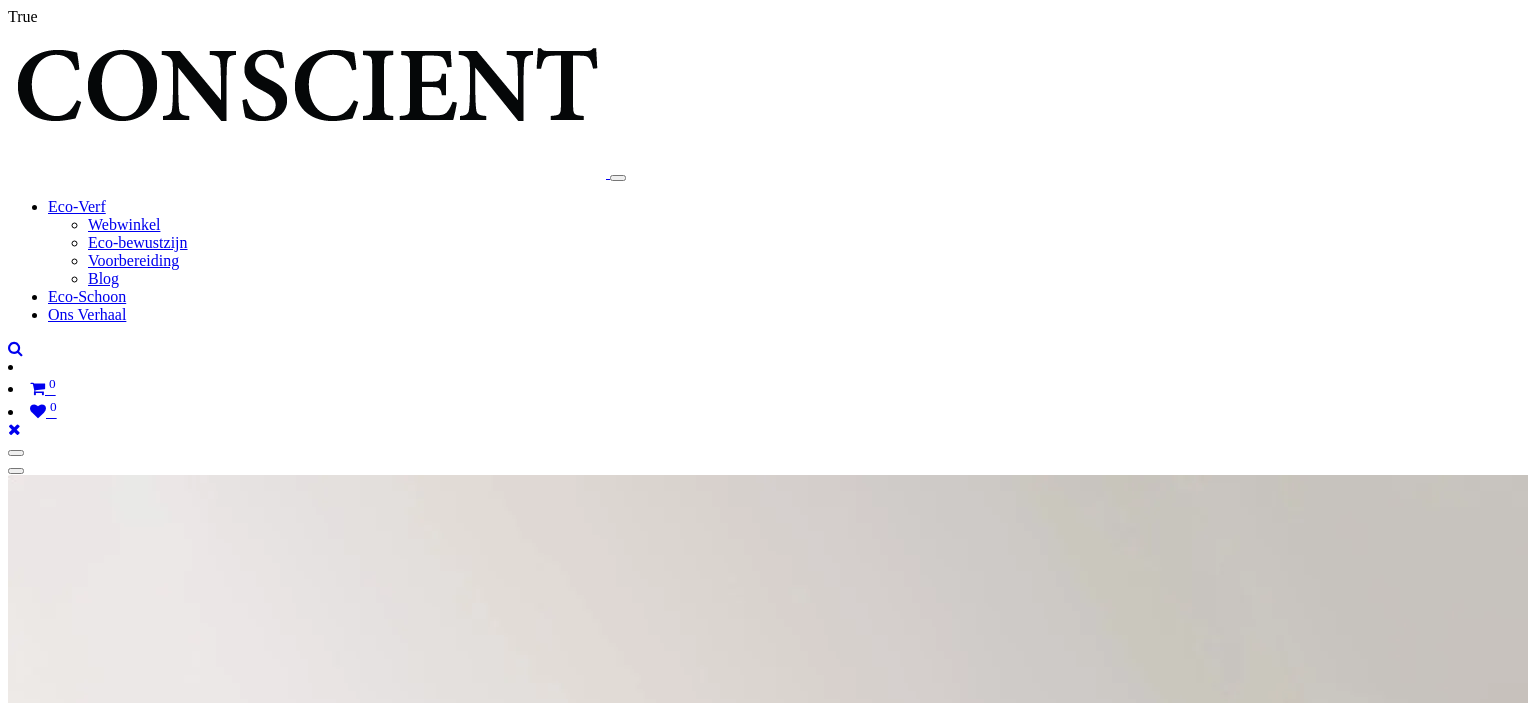 click at bounding box center (1347, 2534) 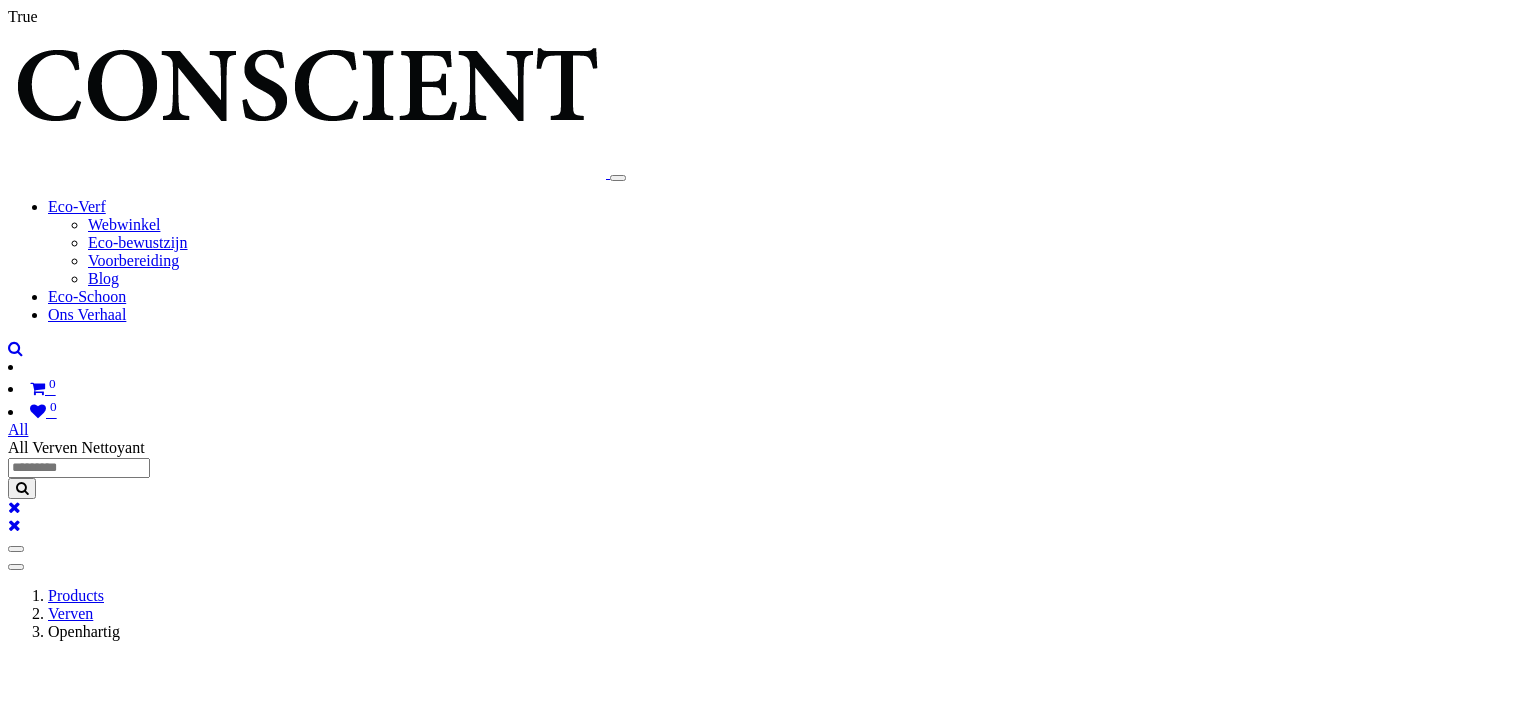 scroll, scrollTop: 0, scrollLeft: 0, axis: both 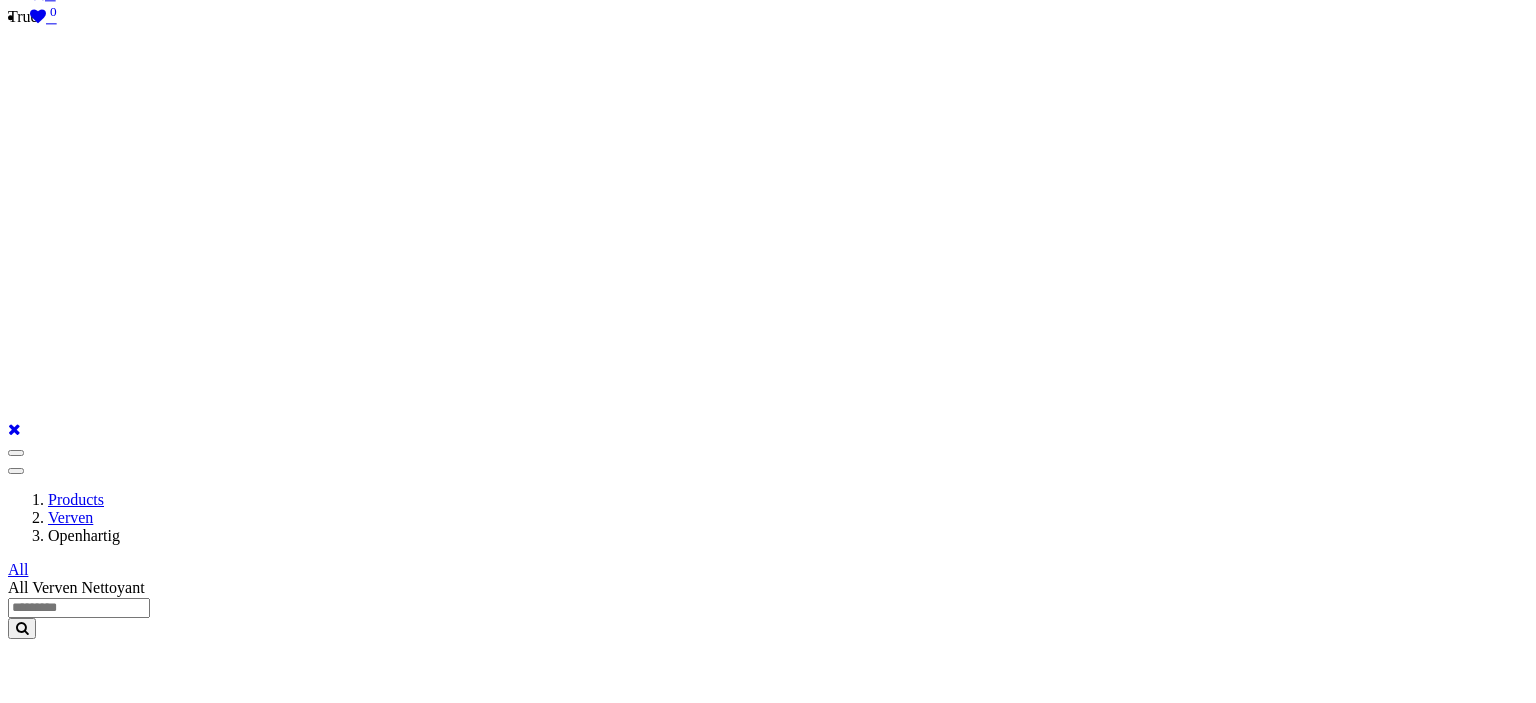 click on "**********" at bounding box center [261, 6216] 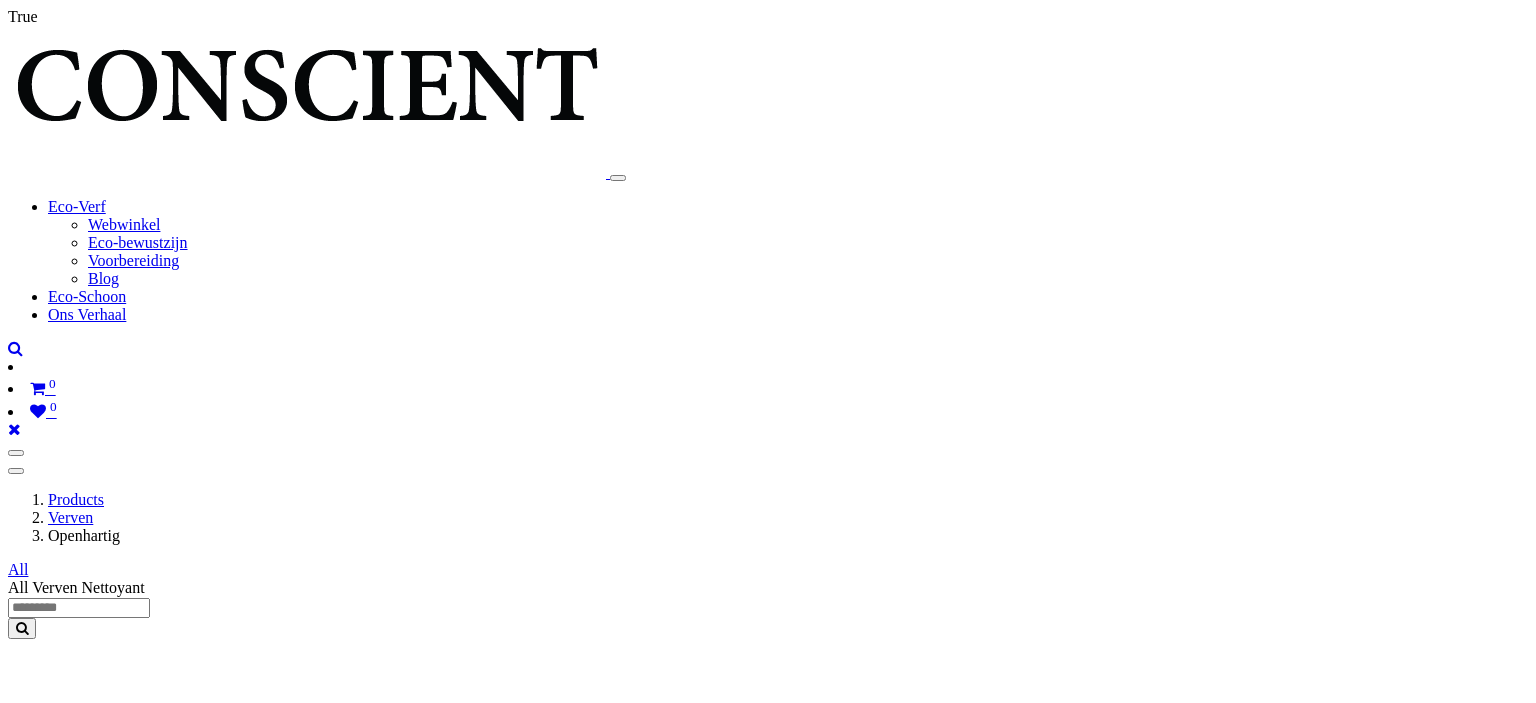 scroll, scrollTop: 30, scrollLeft: 0, axis: vertical 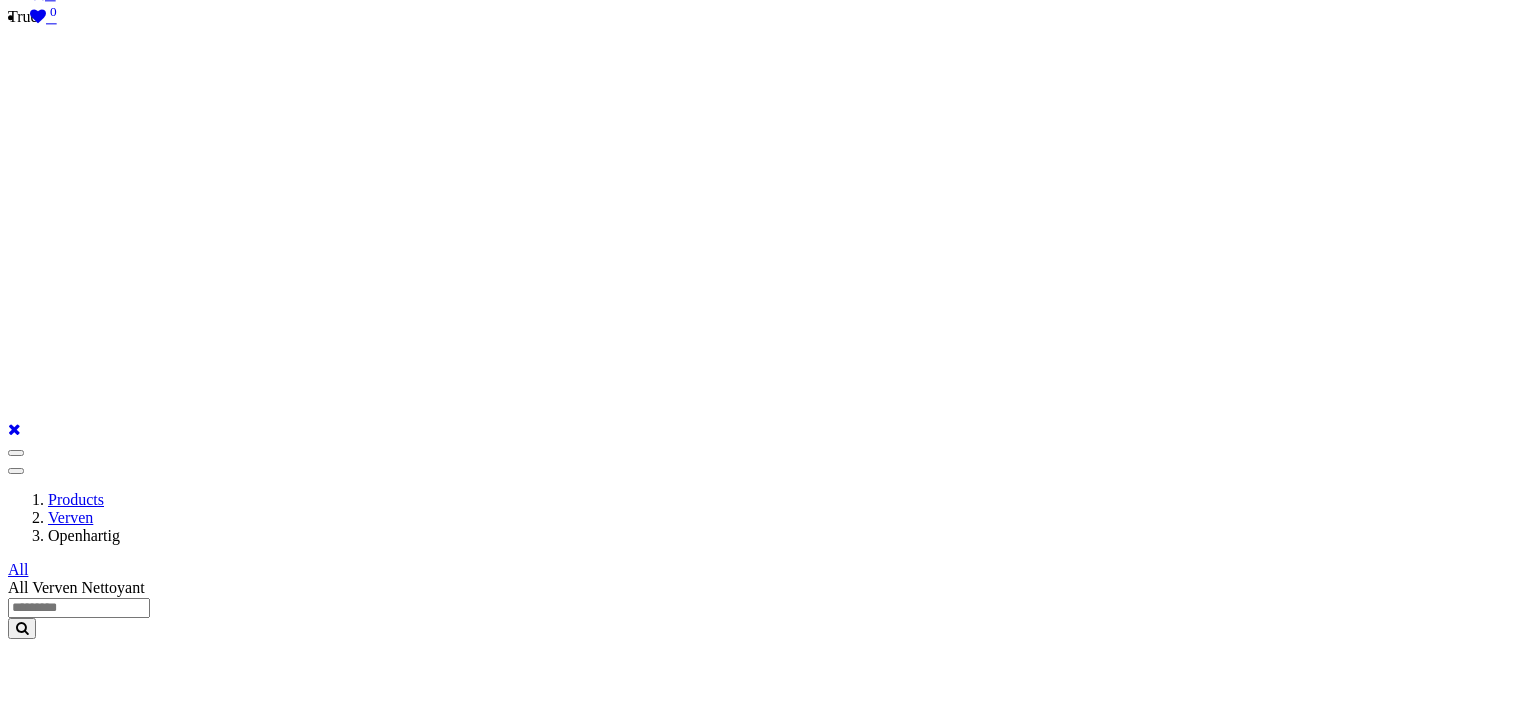 click on "**********" at bounding box center [261, 6234] 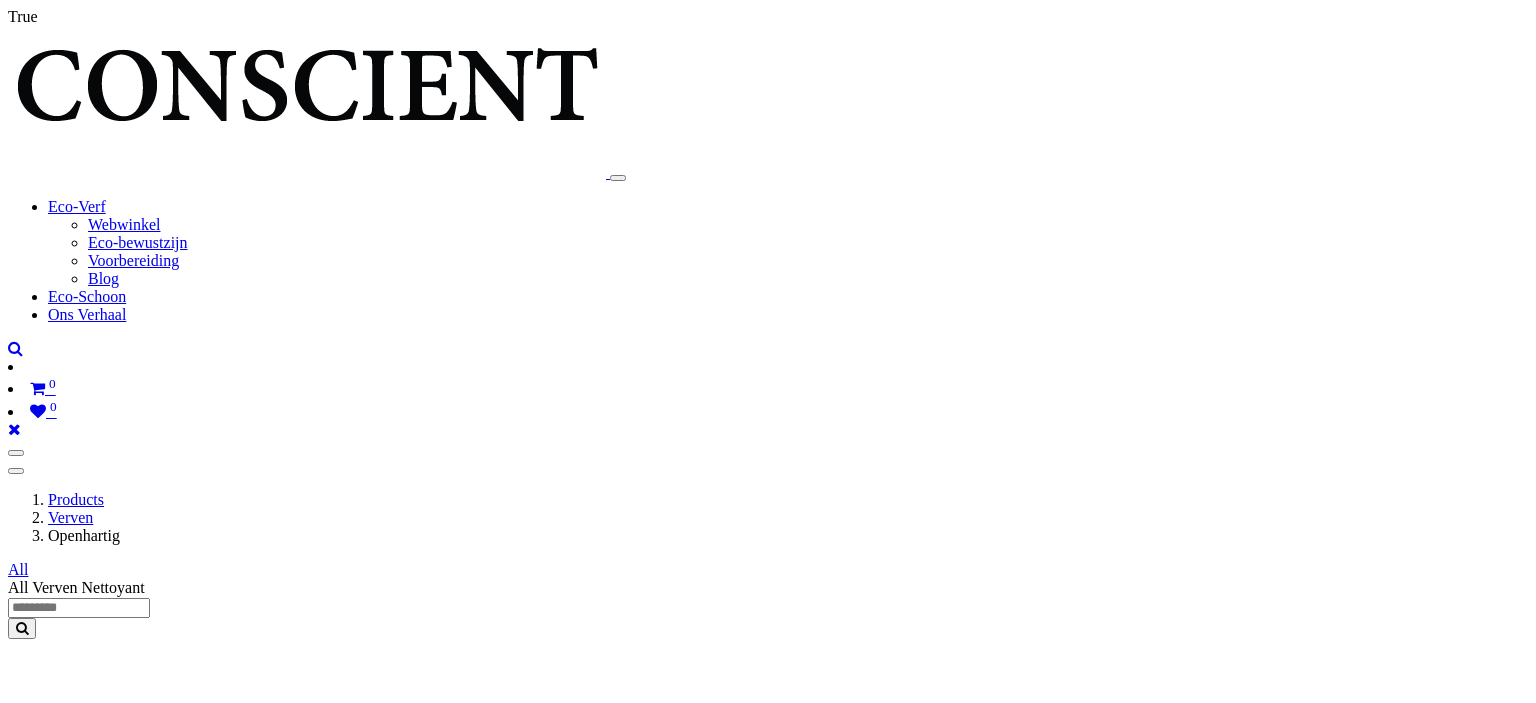 click on "Eco-Schoon" at bounding box center [87, 296] 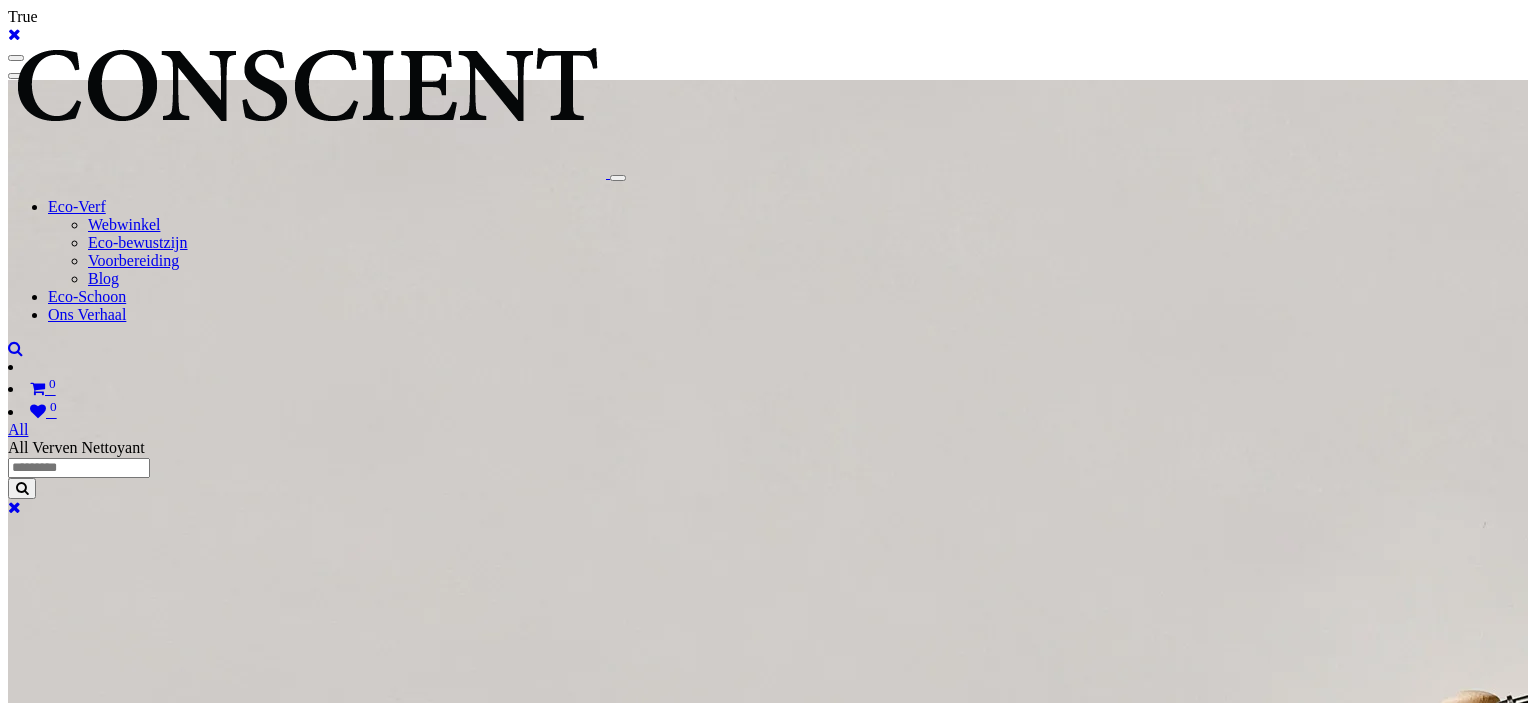 scroll, scrollTop: 0, scrollLeft: 0, axis: both 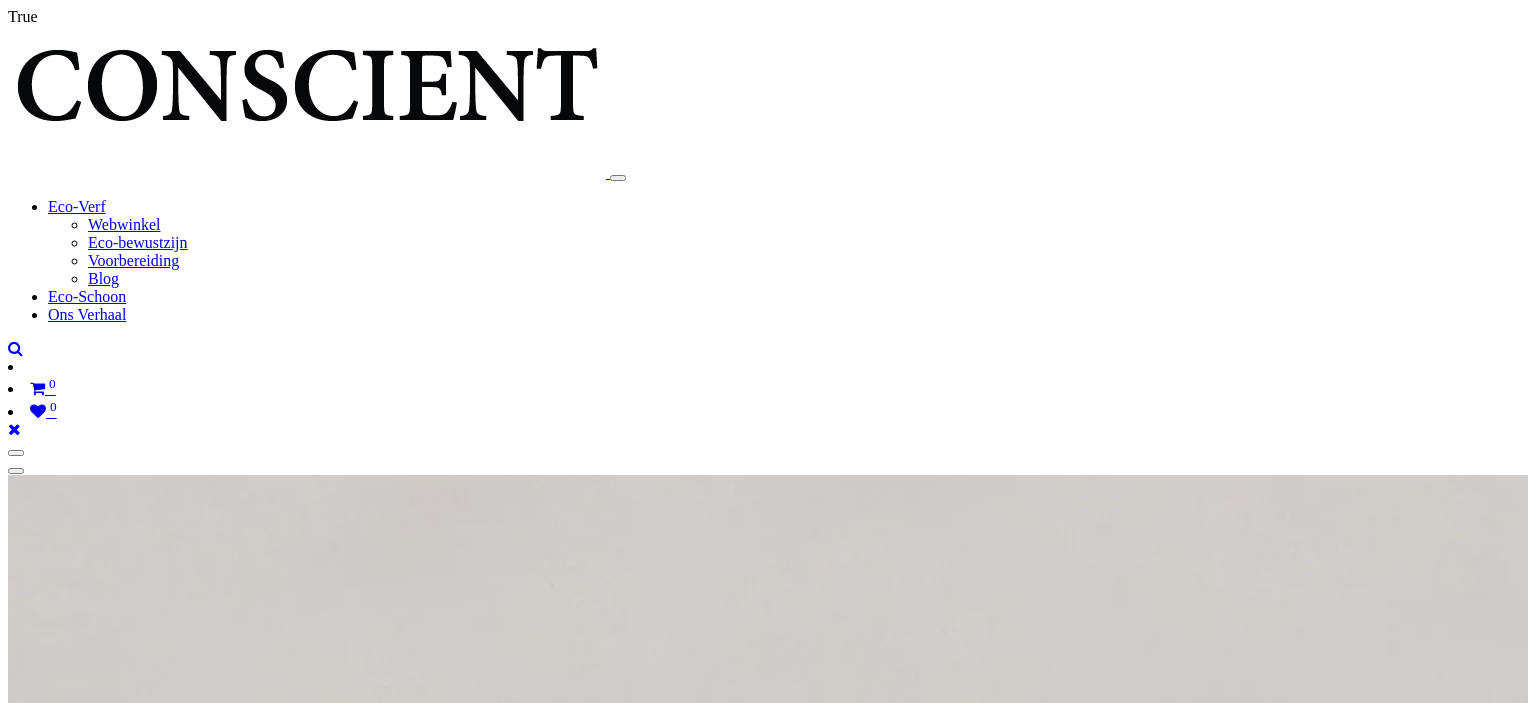 click at bounding box center [448, 9416] 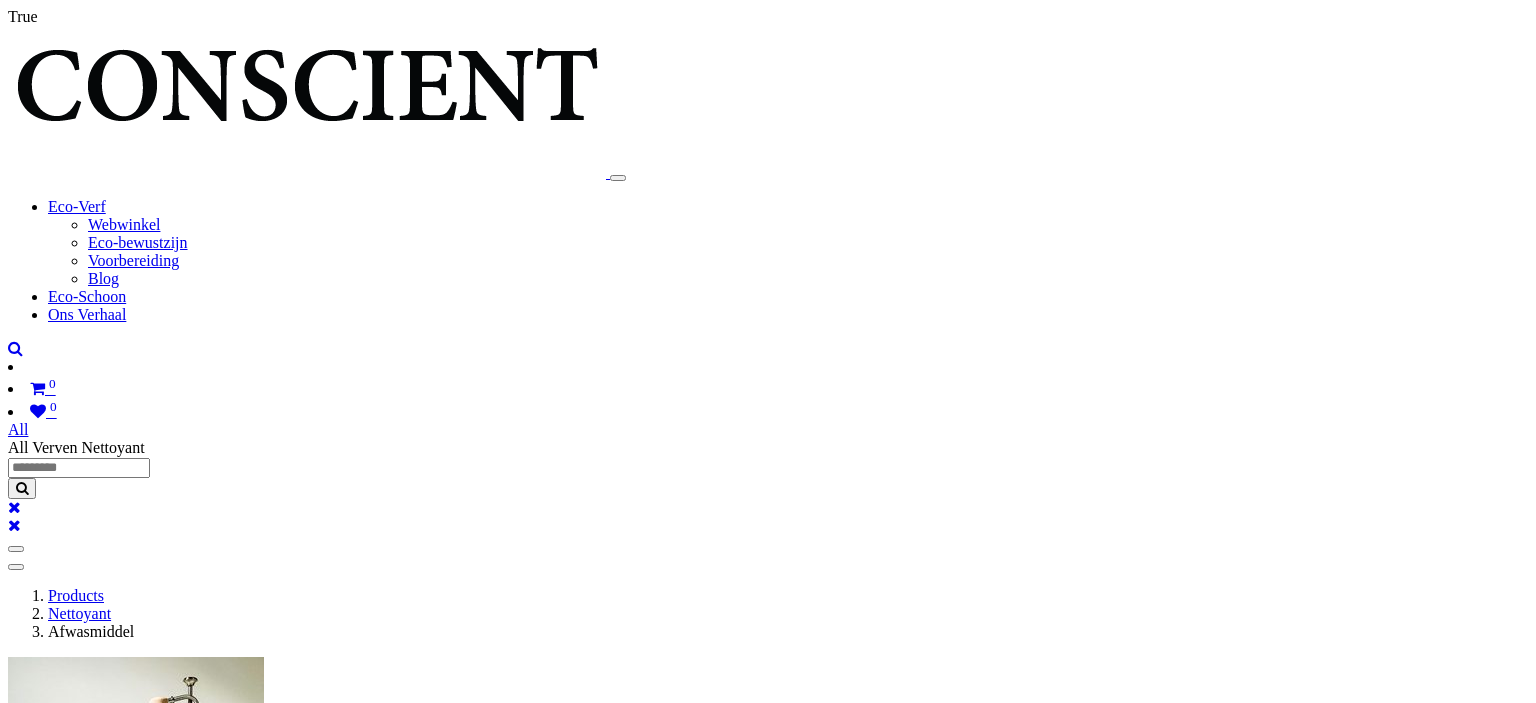 scroll, scrollTop: 0, scrollLeft: 0, axis: both 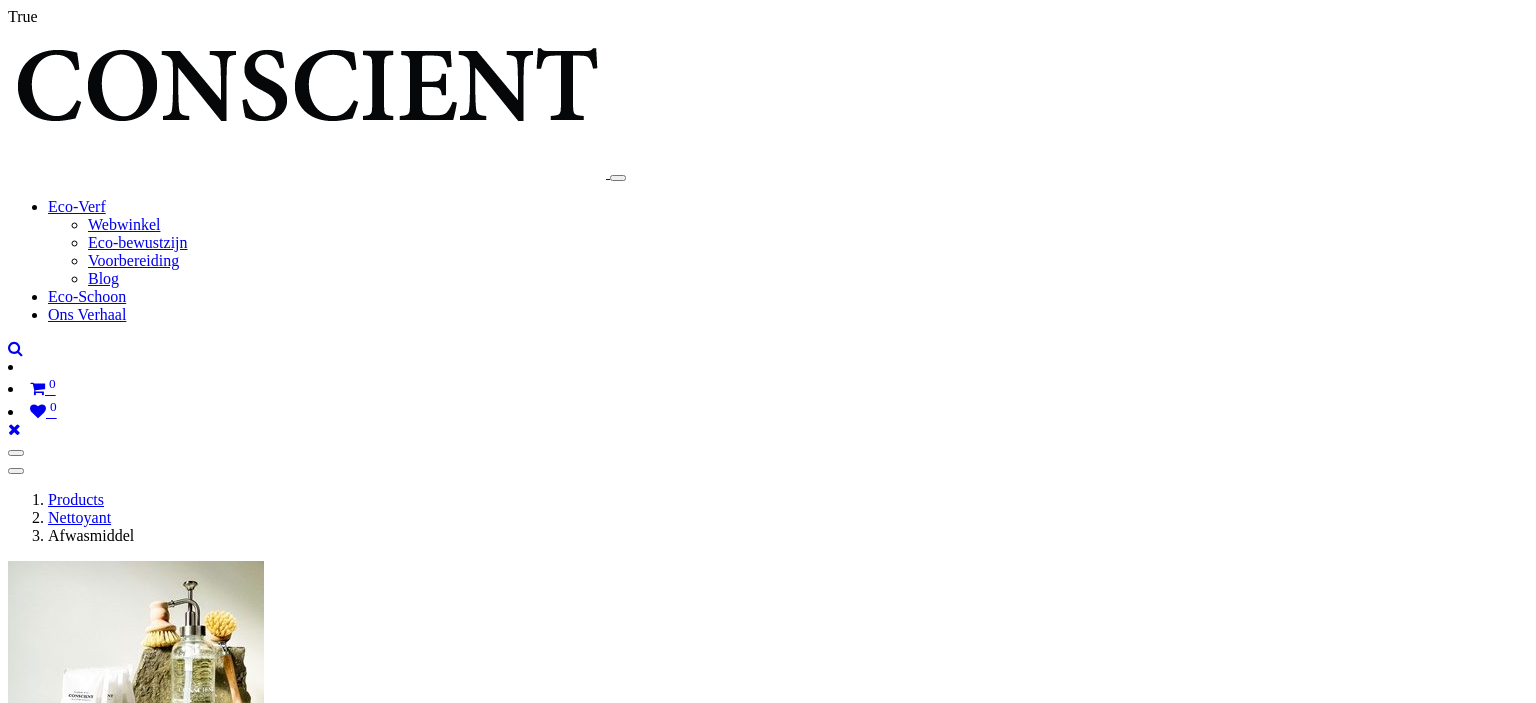 click at bounding box center [79, 6443] 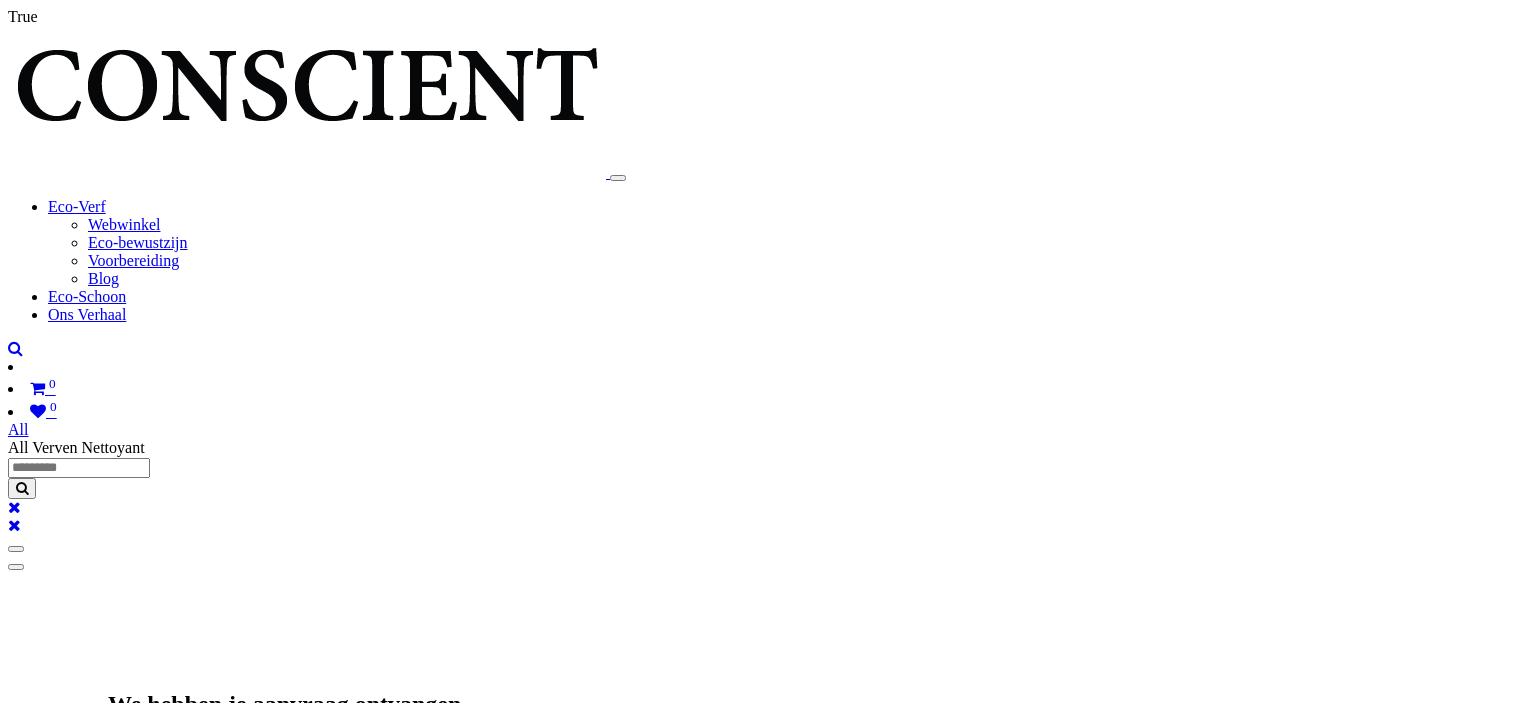 scroll, scrollTop: 0, scrollLeft: 0, axis: both 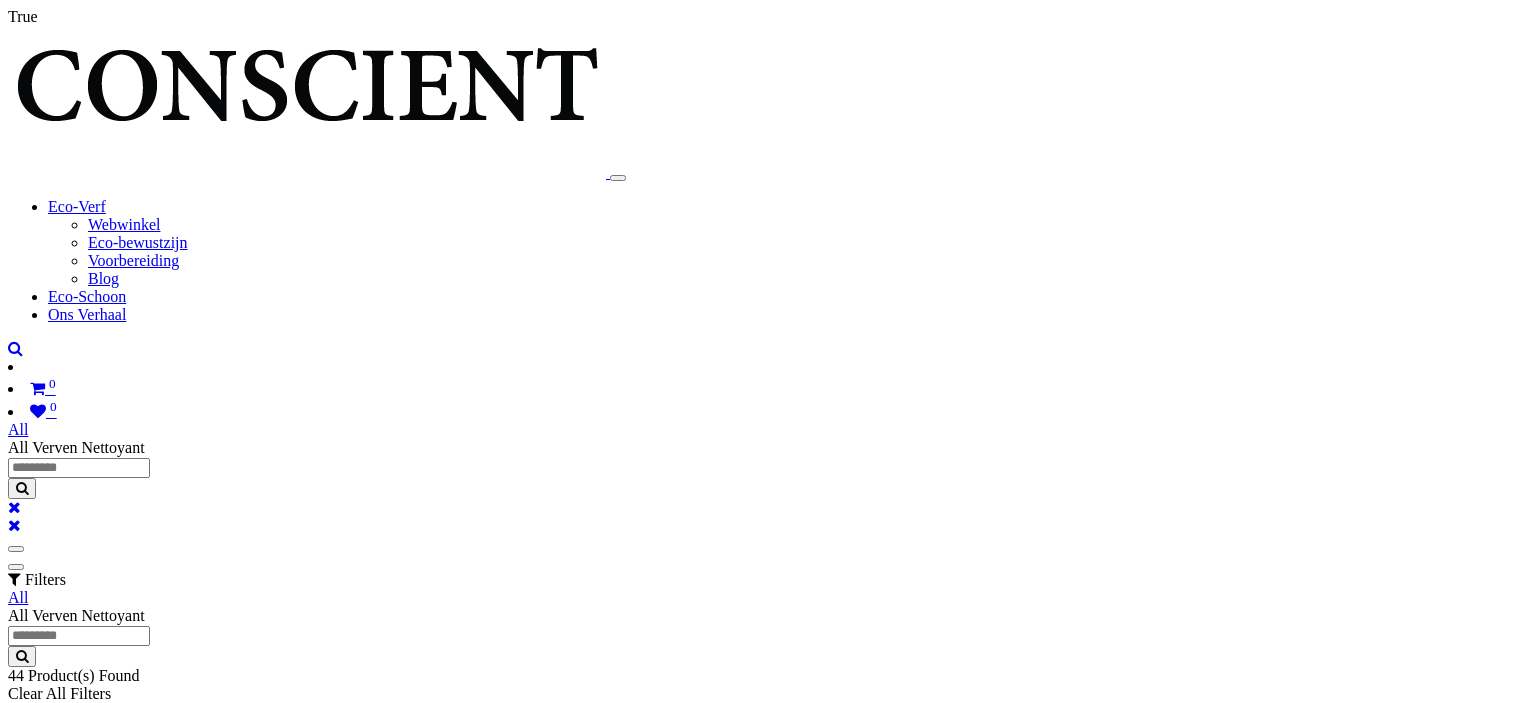 click at bounding box center (1951, 1121) 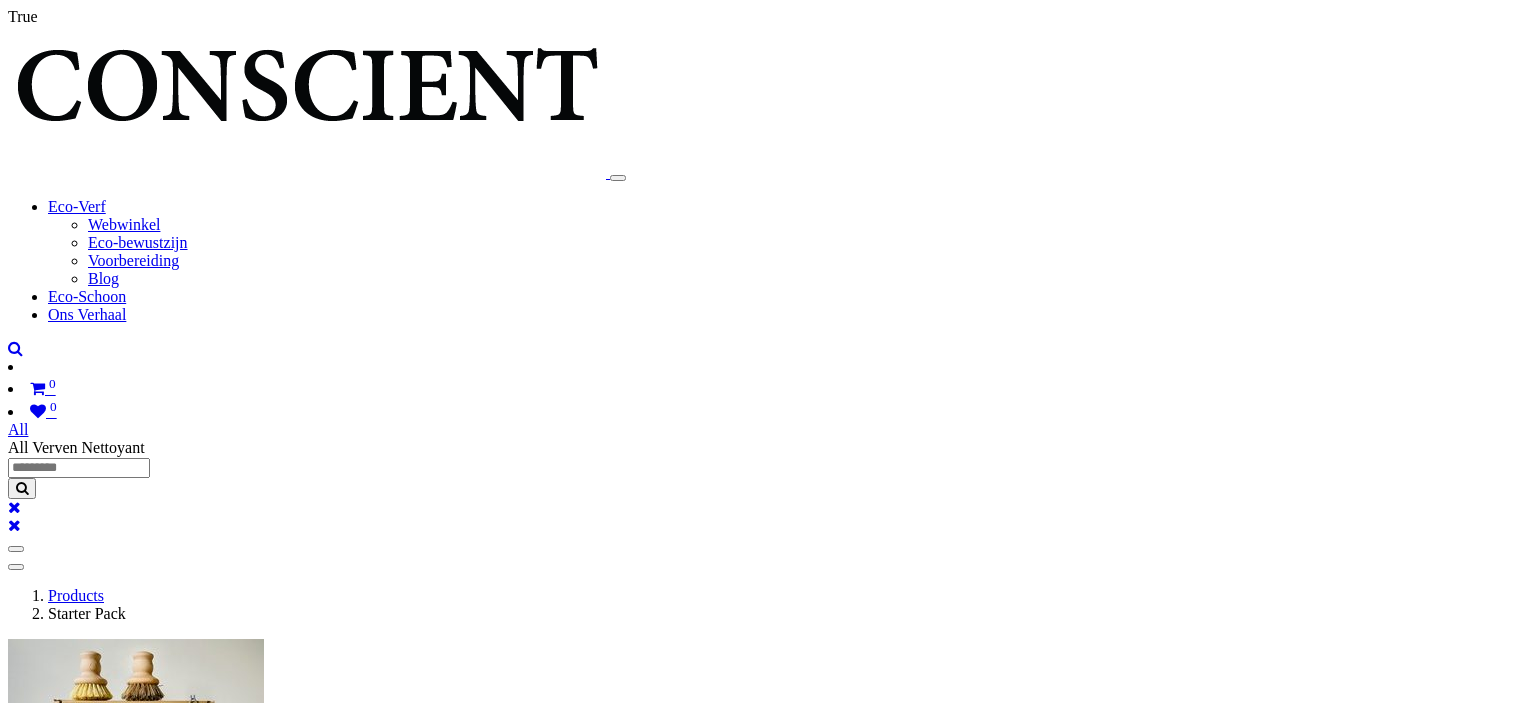 scroll, scrollTop: 0, scrollLeft: 0, axis: both 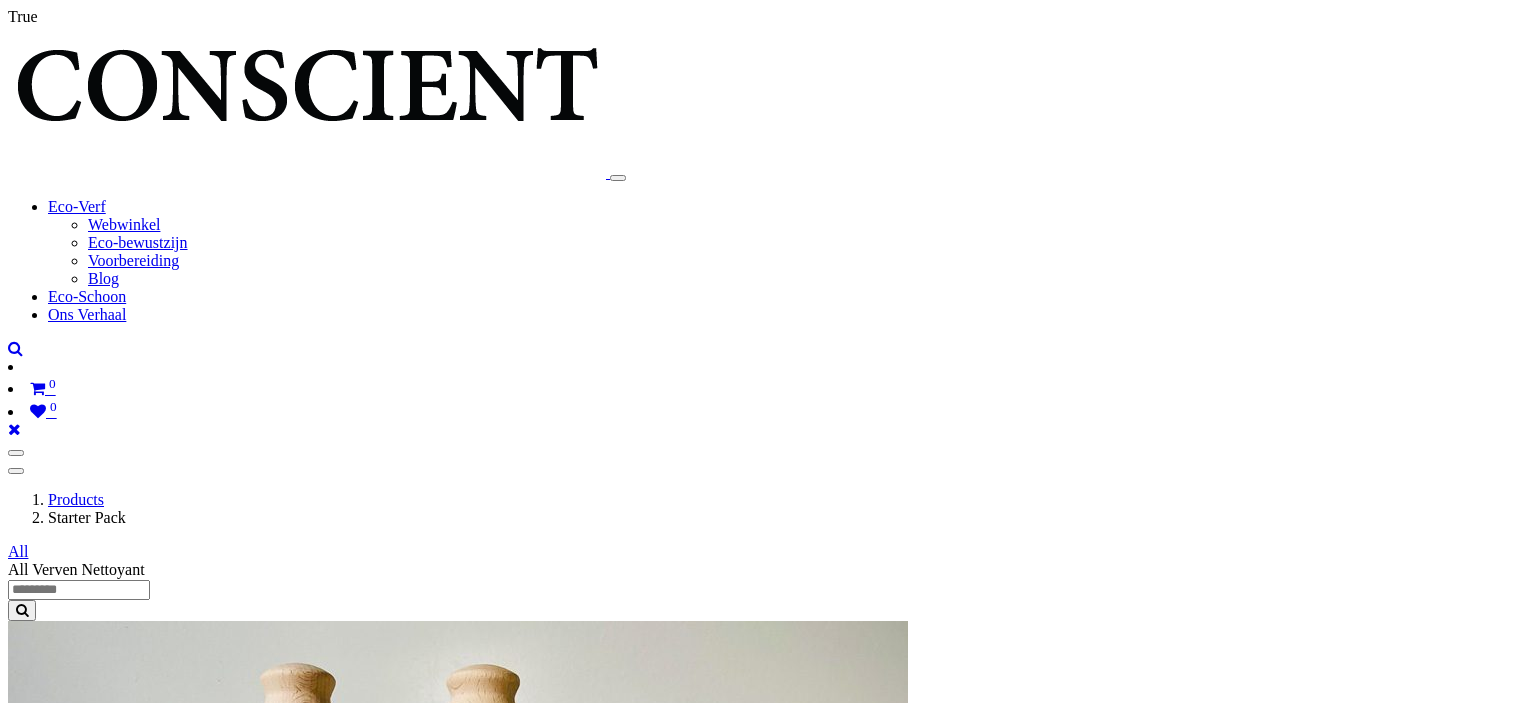 click on "Eco-Verf" at bounding box center [77, 206] 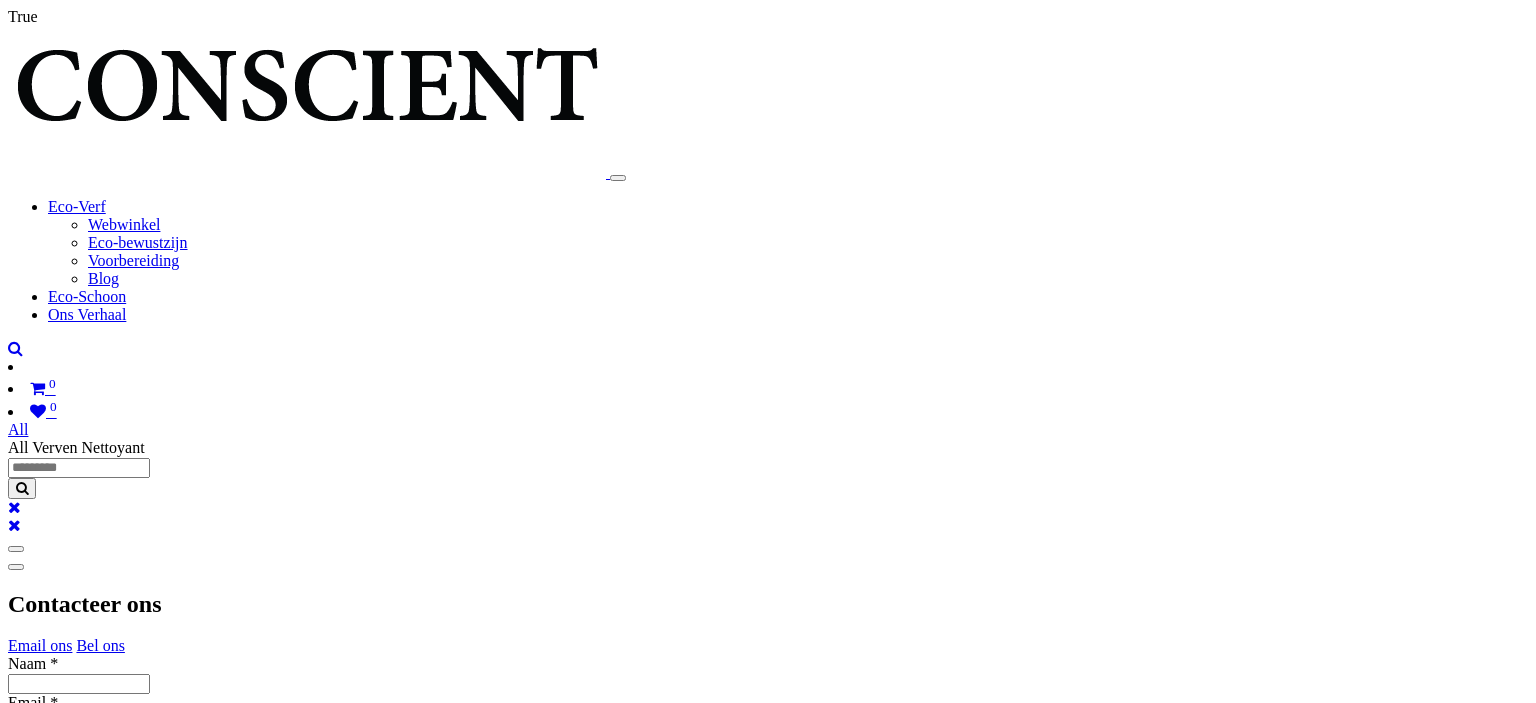 scroll, scrollTop: 0, scrollLeft: 0, axis: both 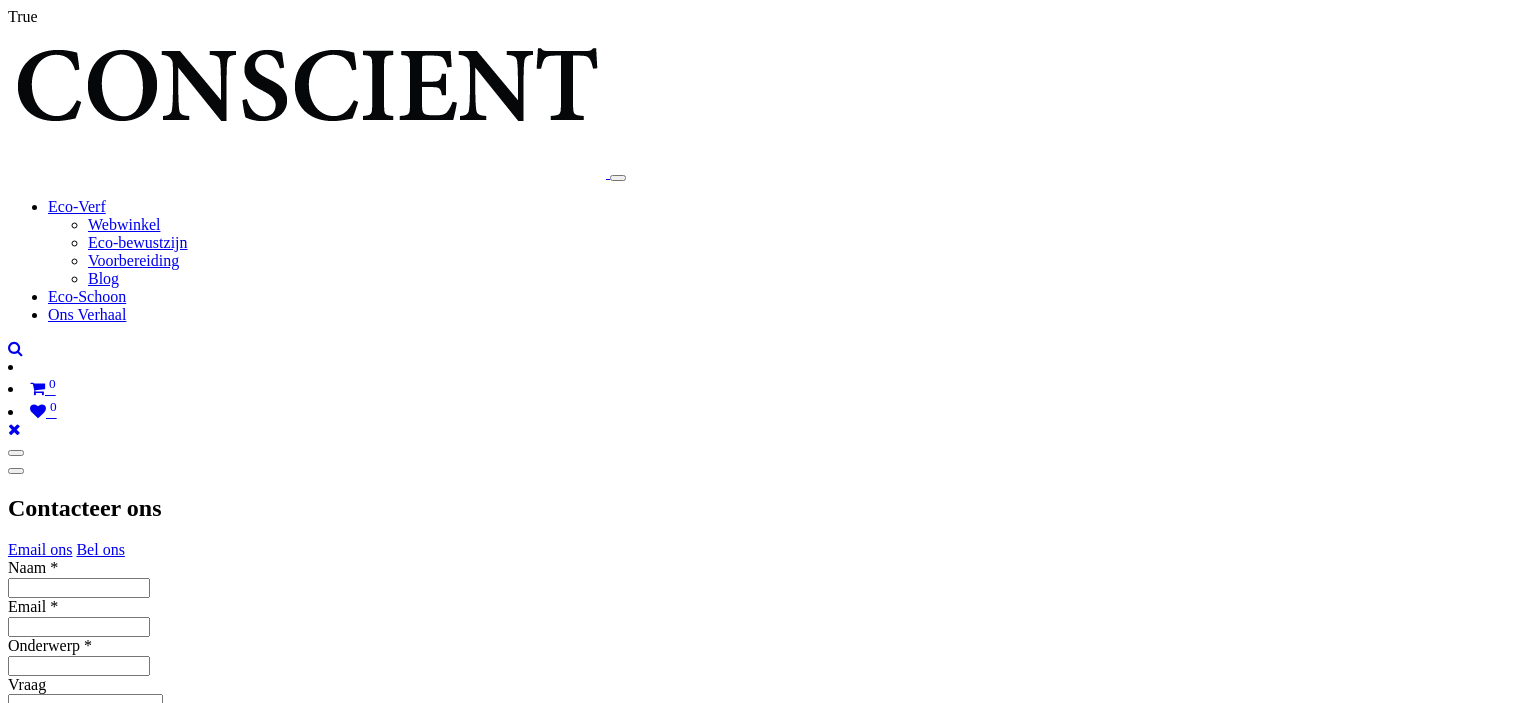 click on "Bel ons" at bounding box center (100, 549) 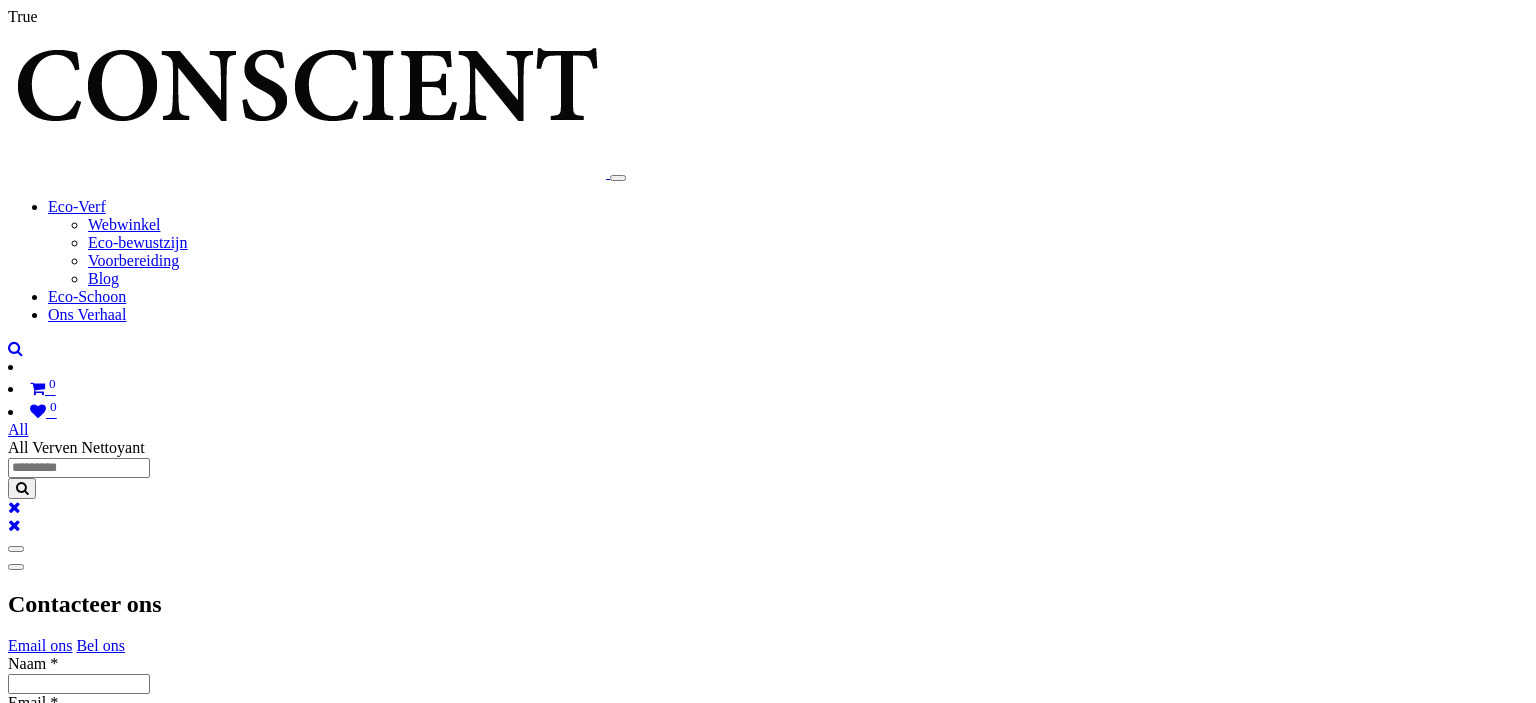 scroll, scrollTop: 0, scrollLeft: 0, axis: both 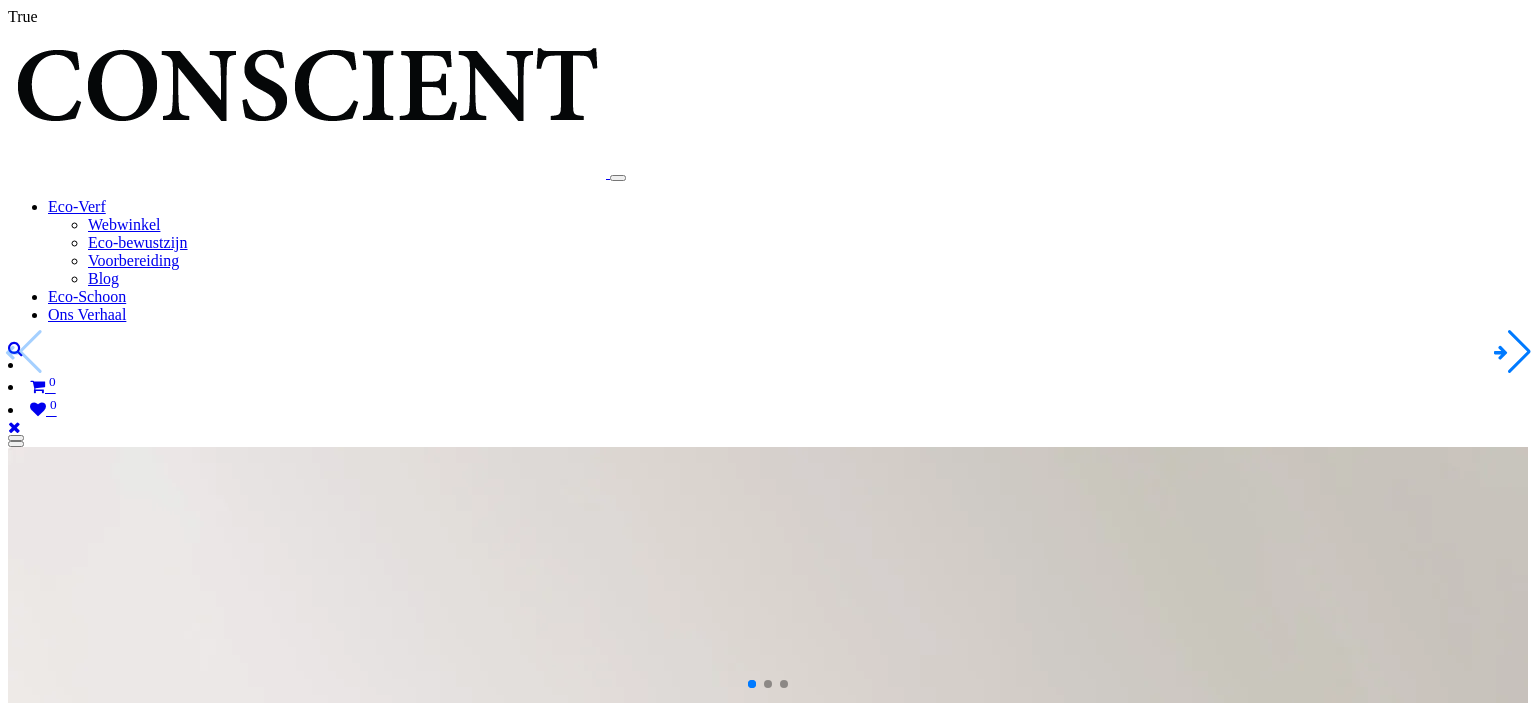 click on "Contacteer ons" at bounding box center (96, 15503) 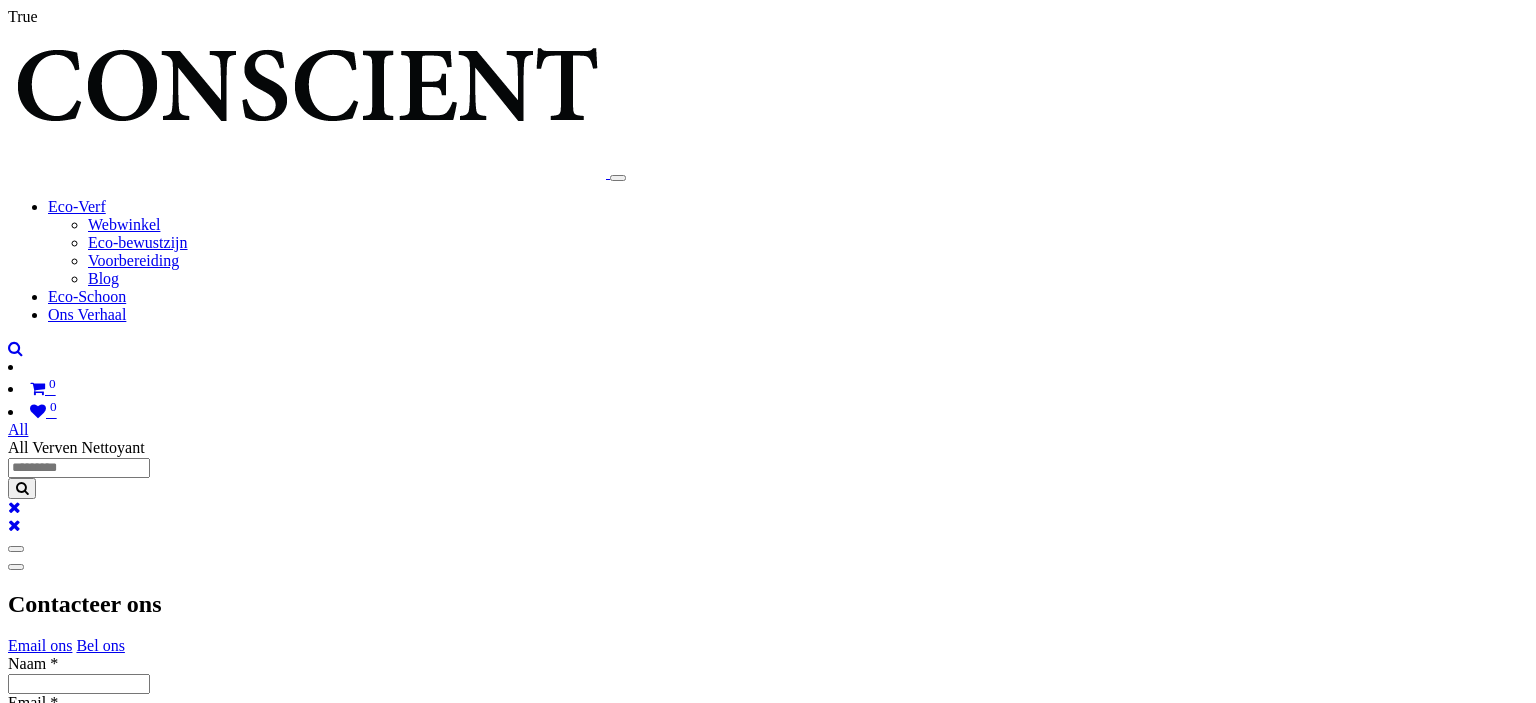 scroll, scrollTop: 0, scrollLeft: 0, axis: both 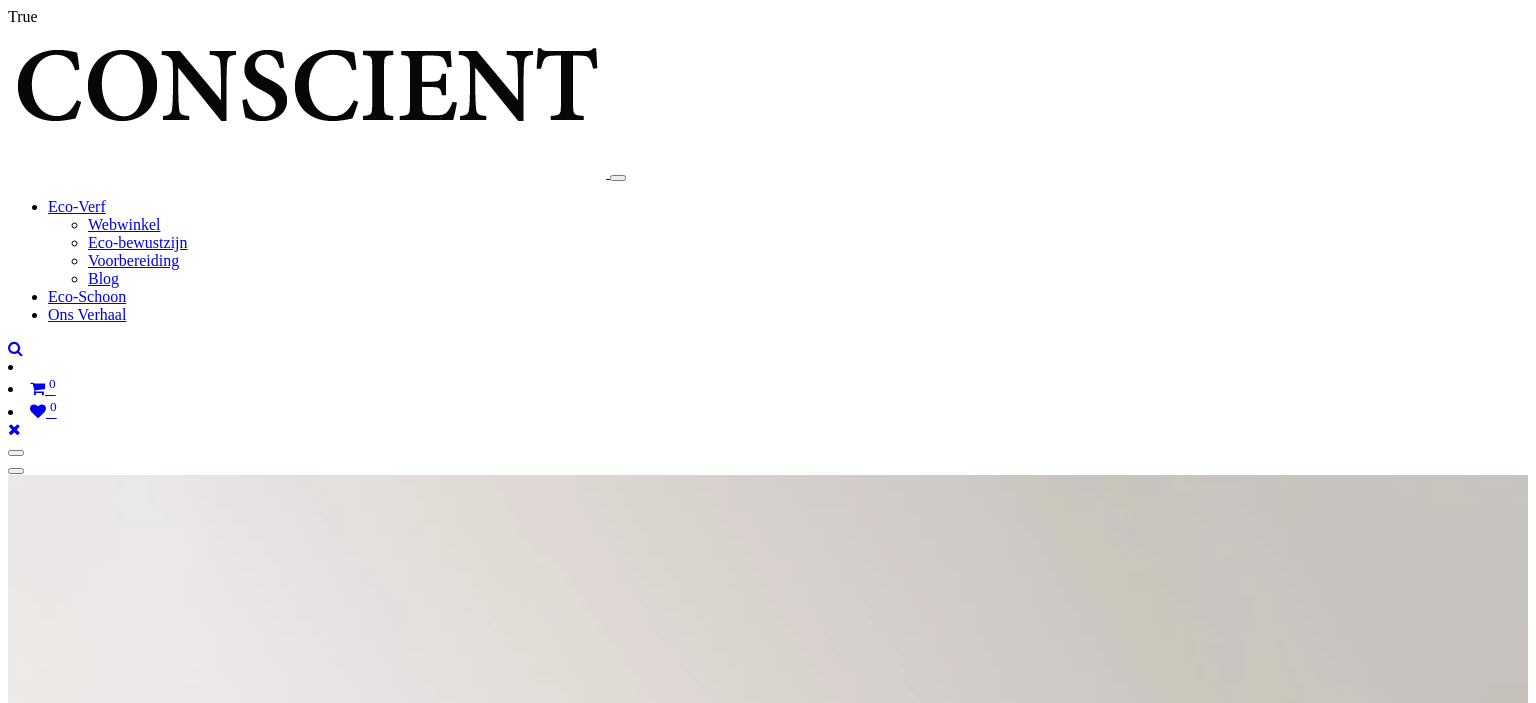 click at bounding box center (1347, 2534) 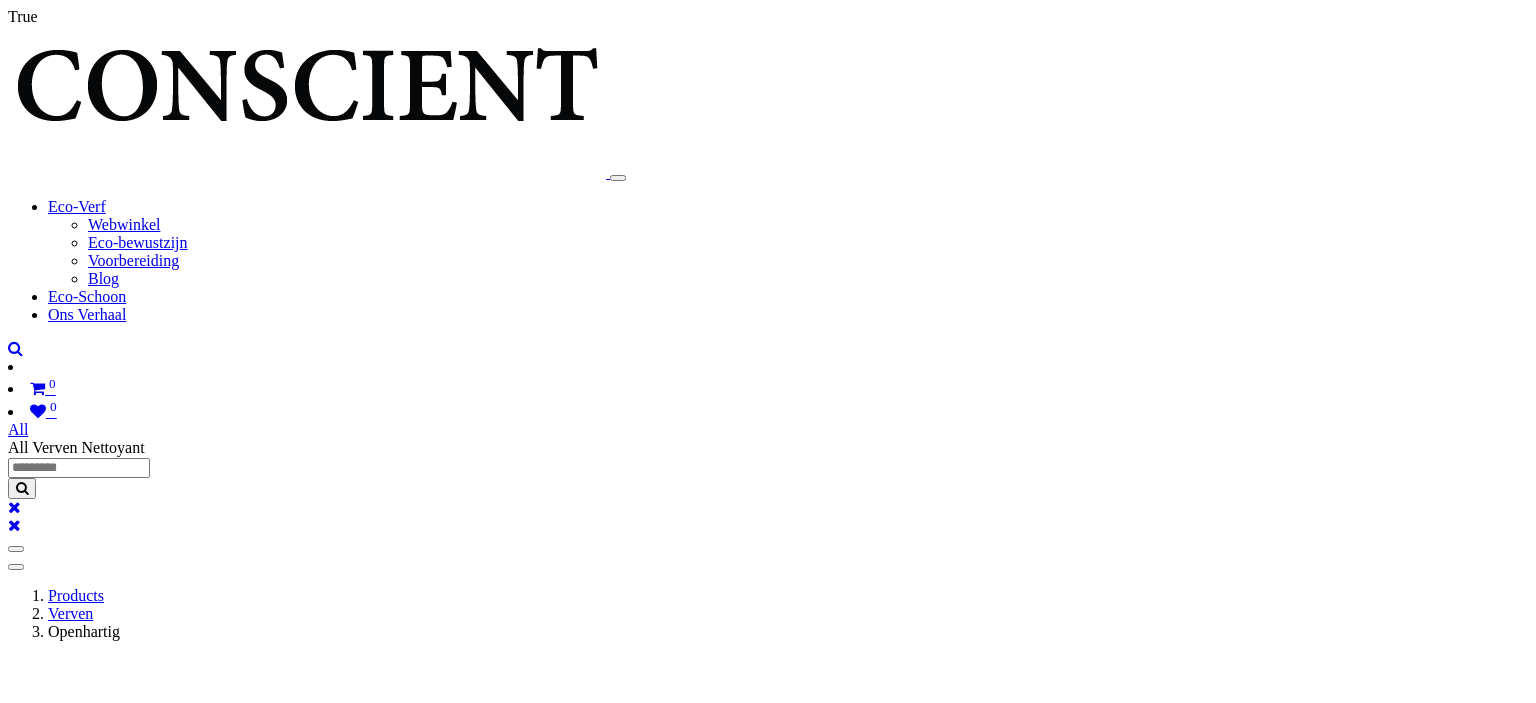scroll, scrollTop: 0, scrollLeft: 0, axis: both 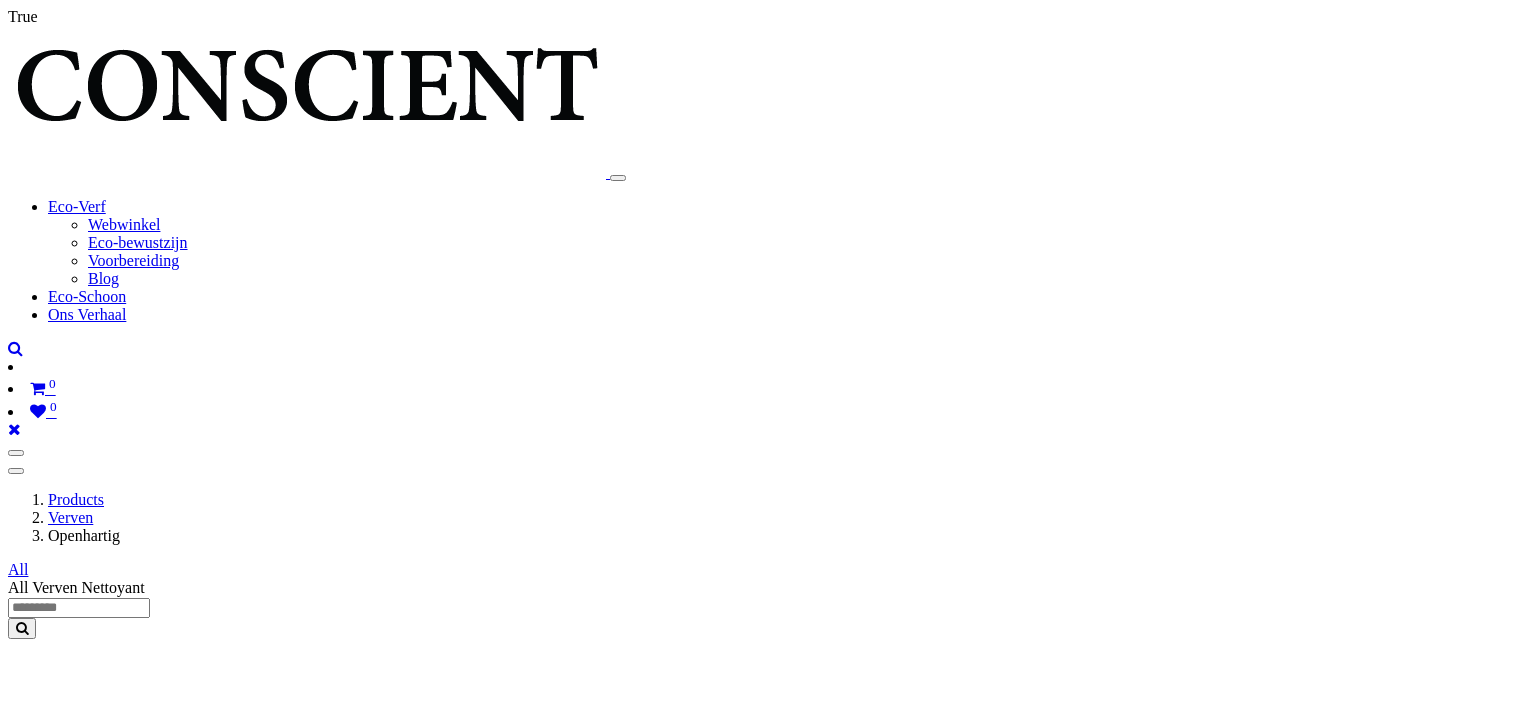 click on "**********" at bounding box center [261, 6216] 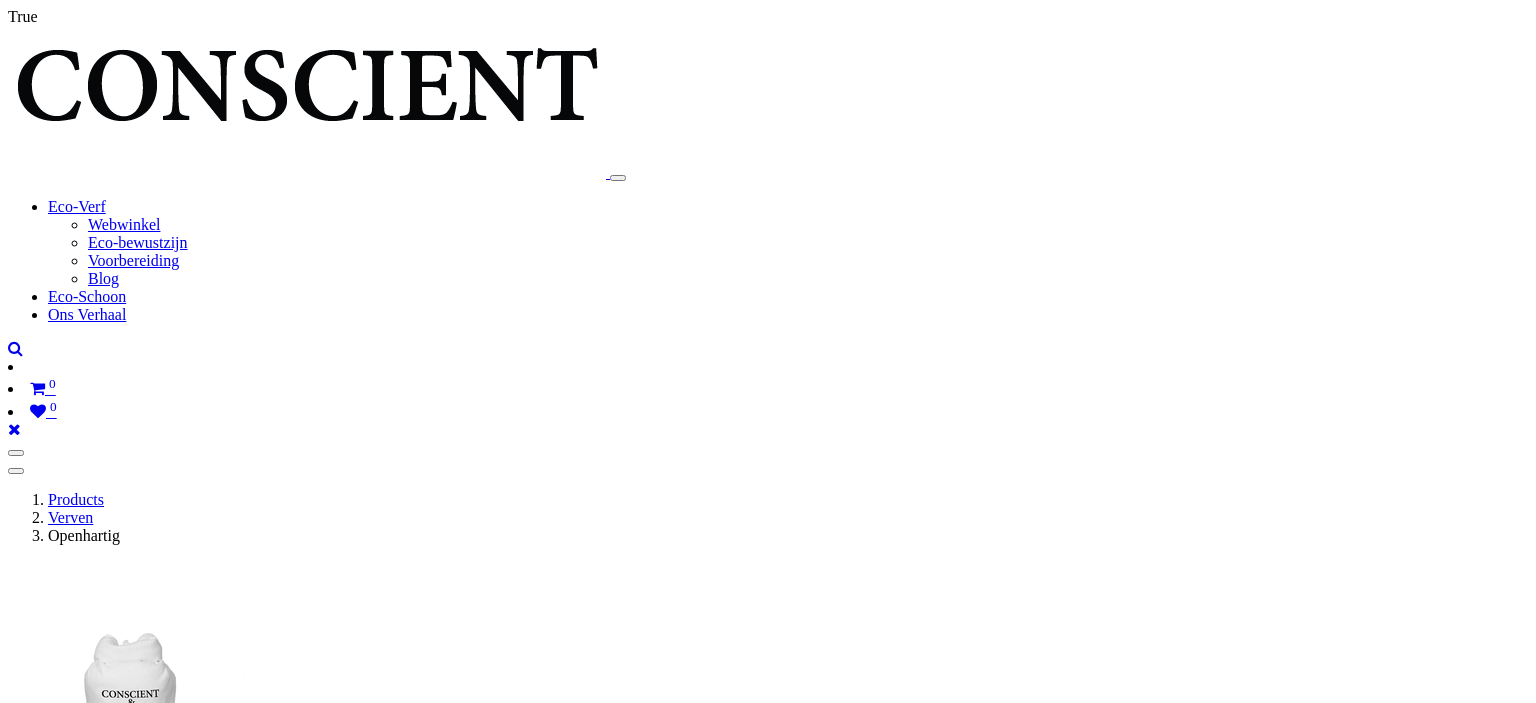 scroll, scrollTop: 1012, scrollLeft: 0, axis: vertical 